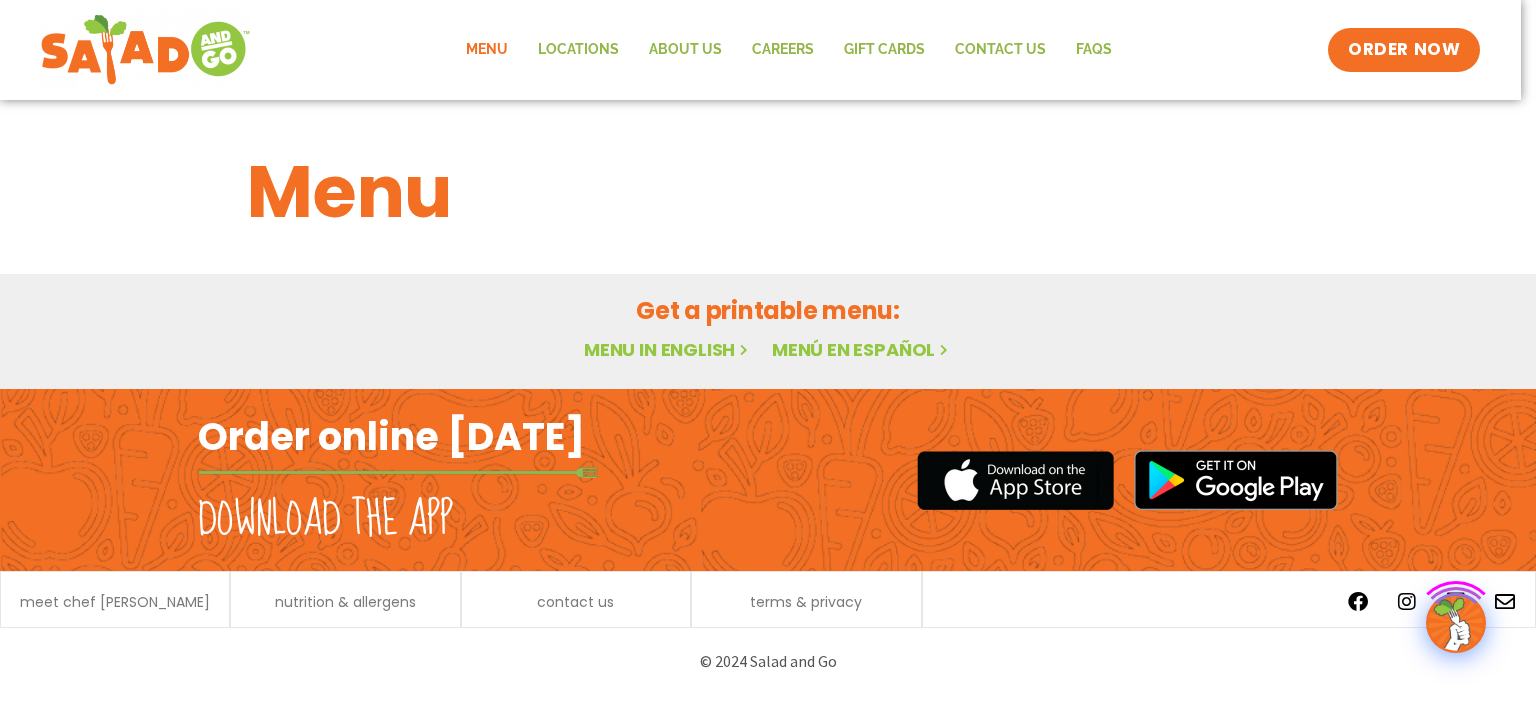 scroll, scrollTop: 0, scrollLeft: 0, axis: both 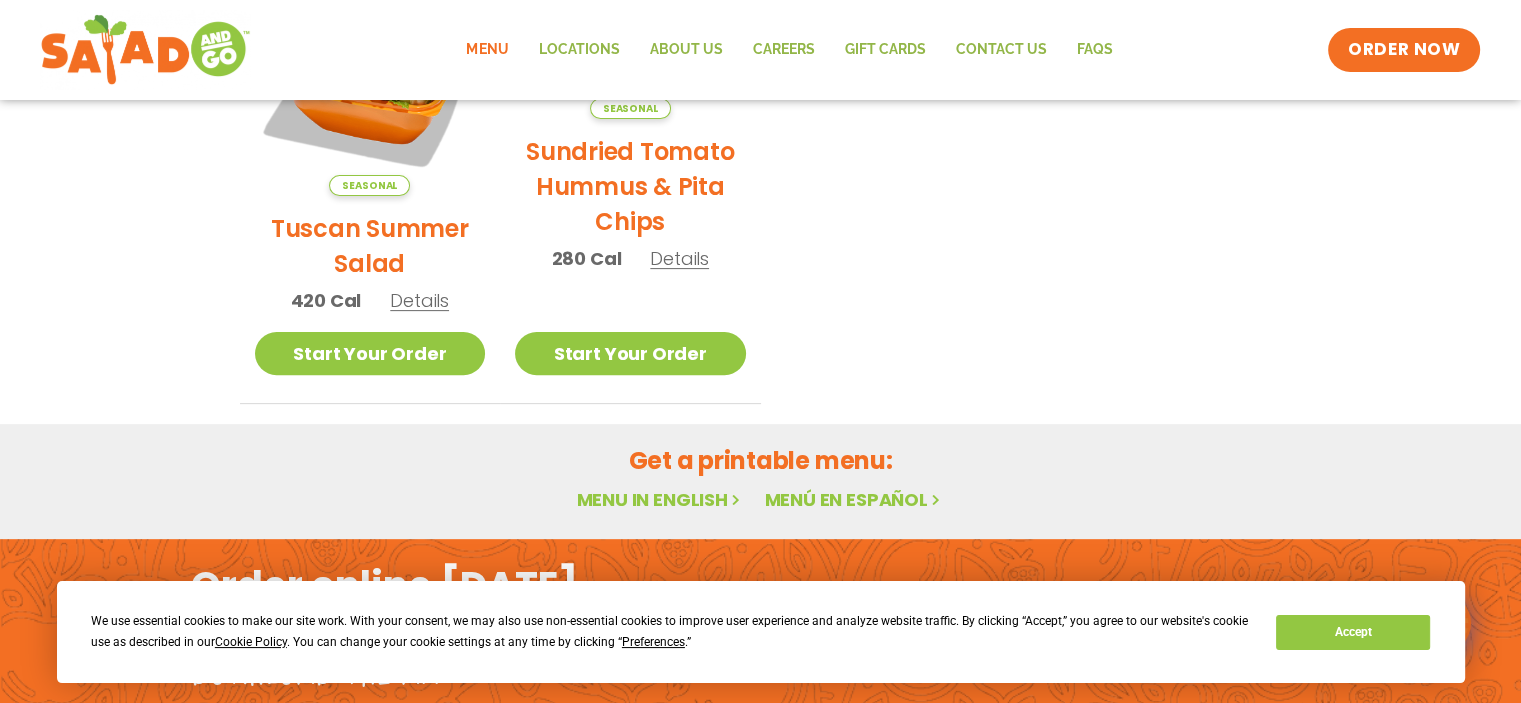 click on "Details" at bounding box center (419, 300) 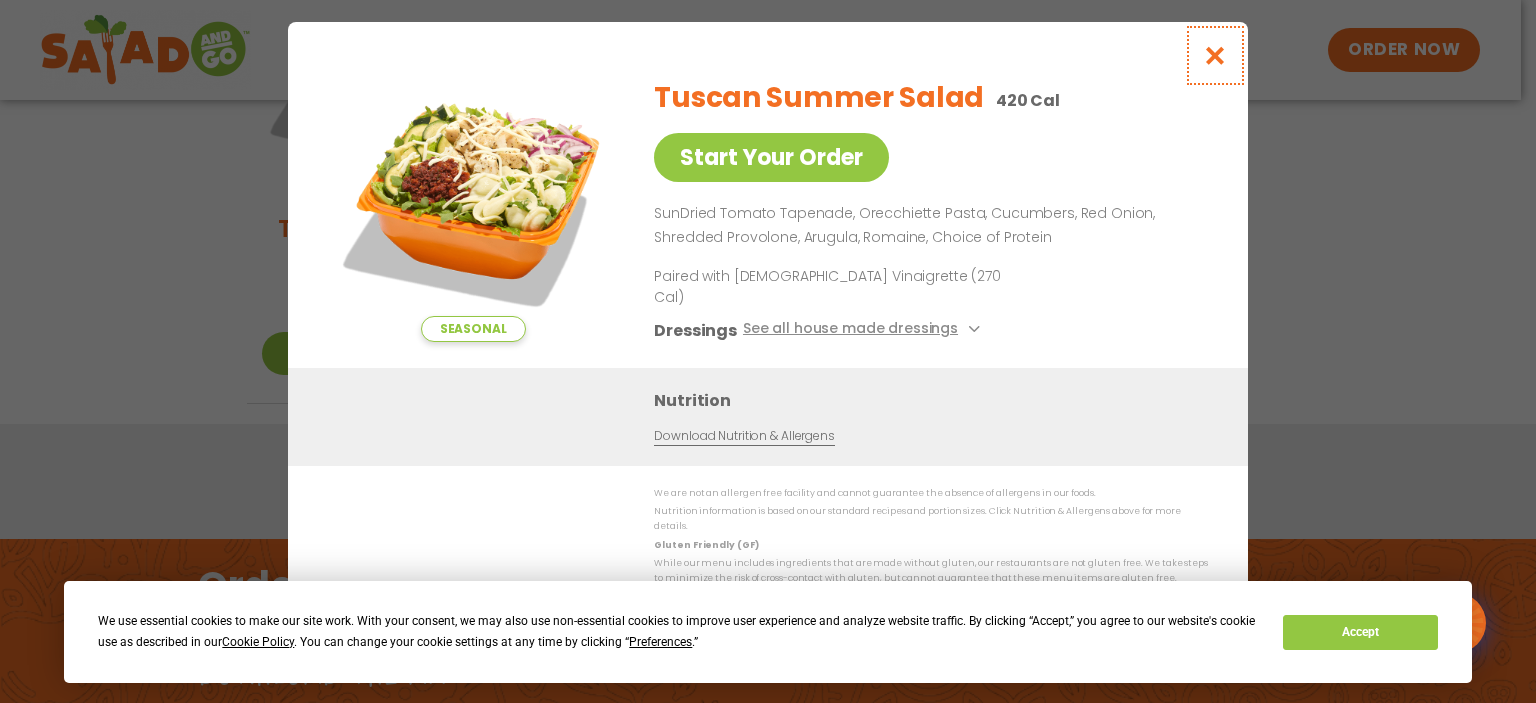 click at bounding box center [1215, 55] 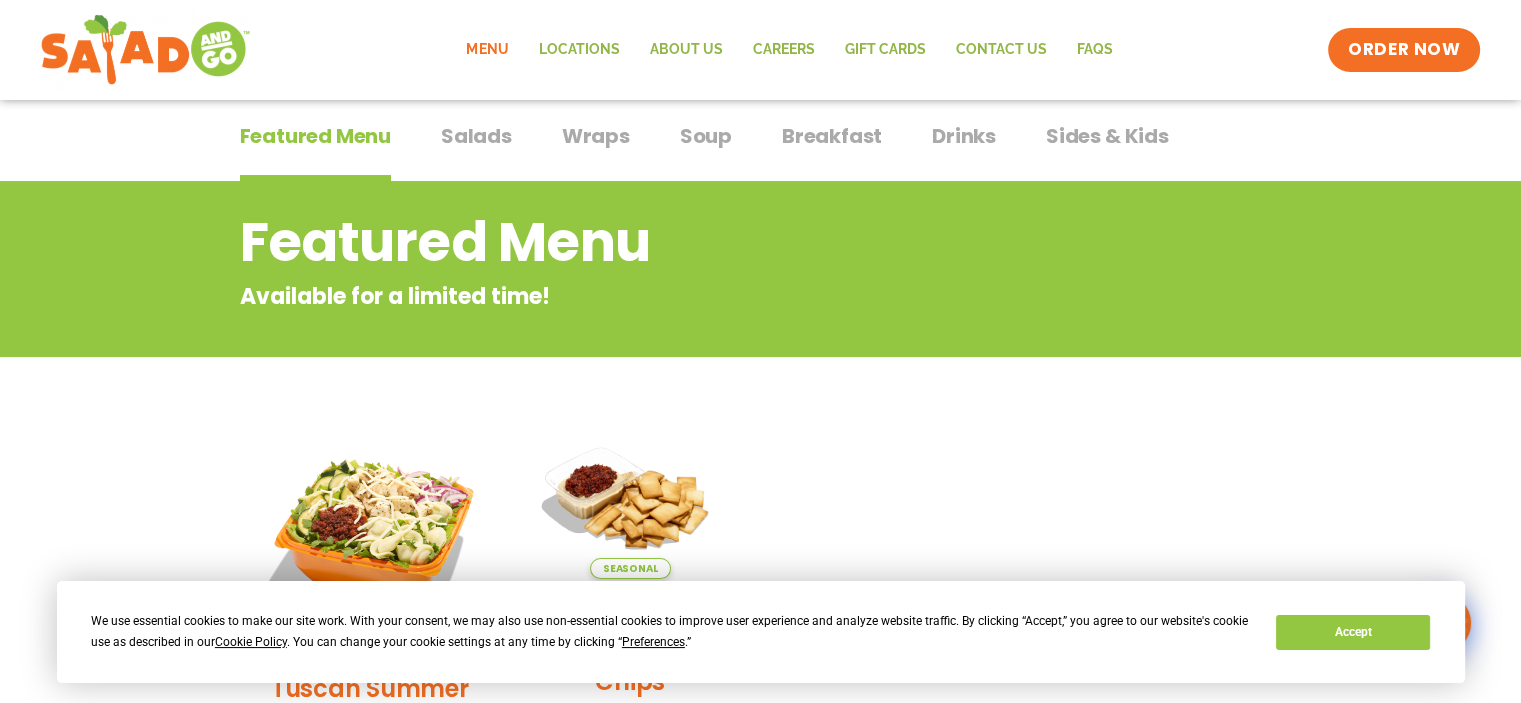 scroll, scrollTop: 0, scrollLeft: 0, axis: both 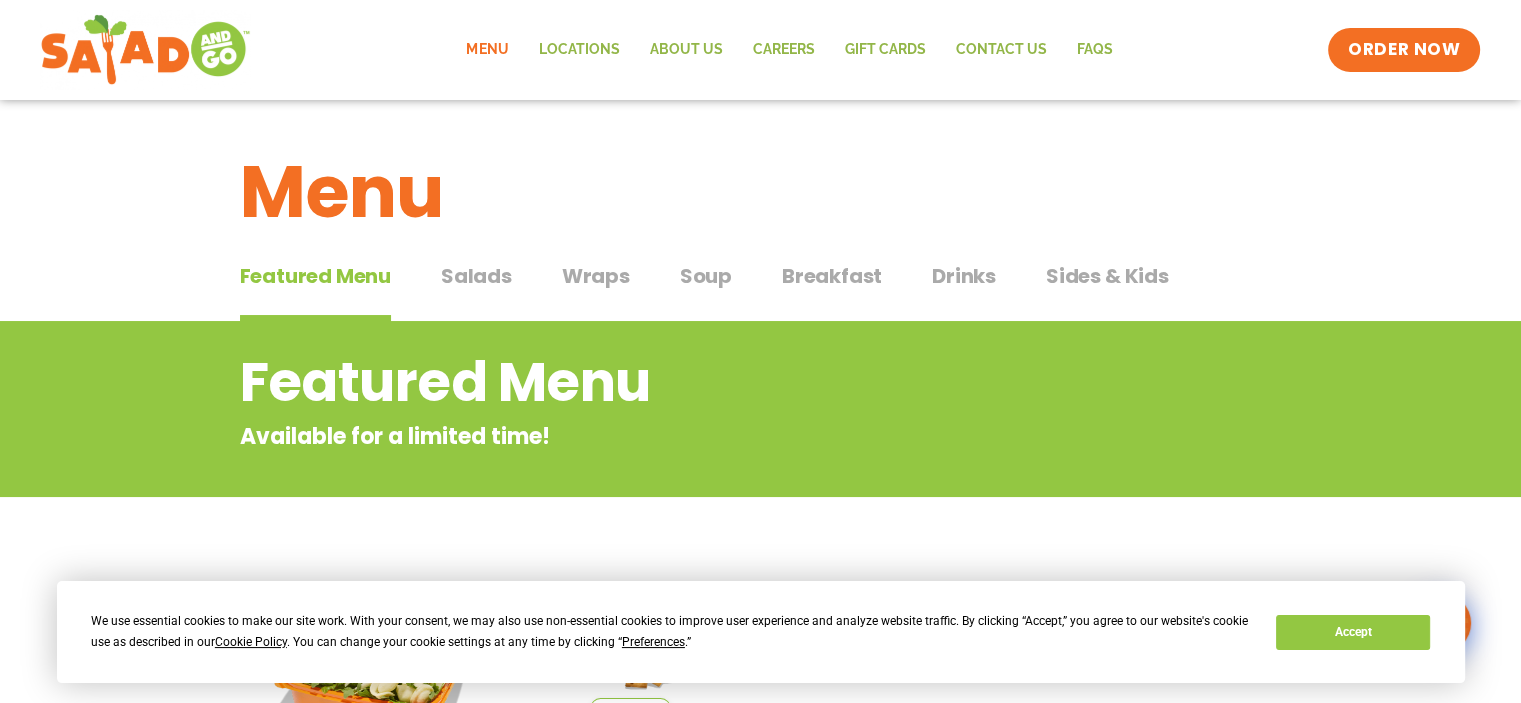 click on "Drinks" at bounding box center (964, 276) 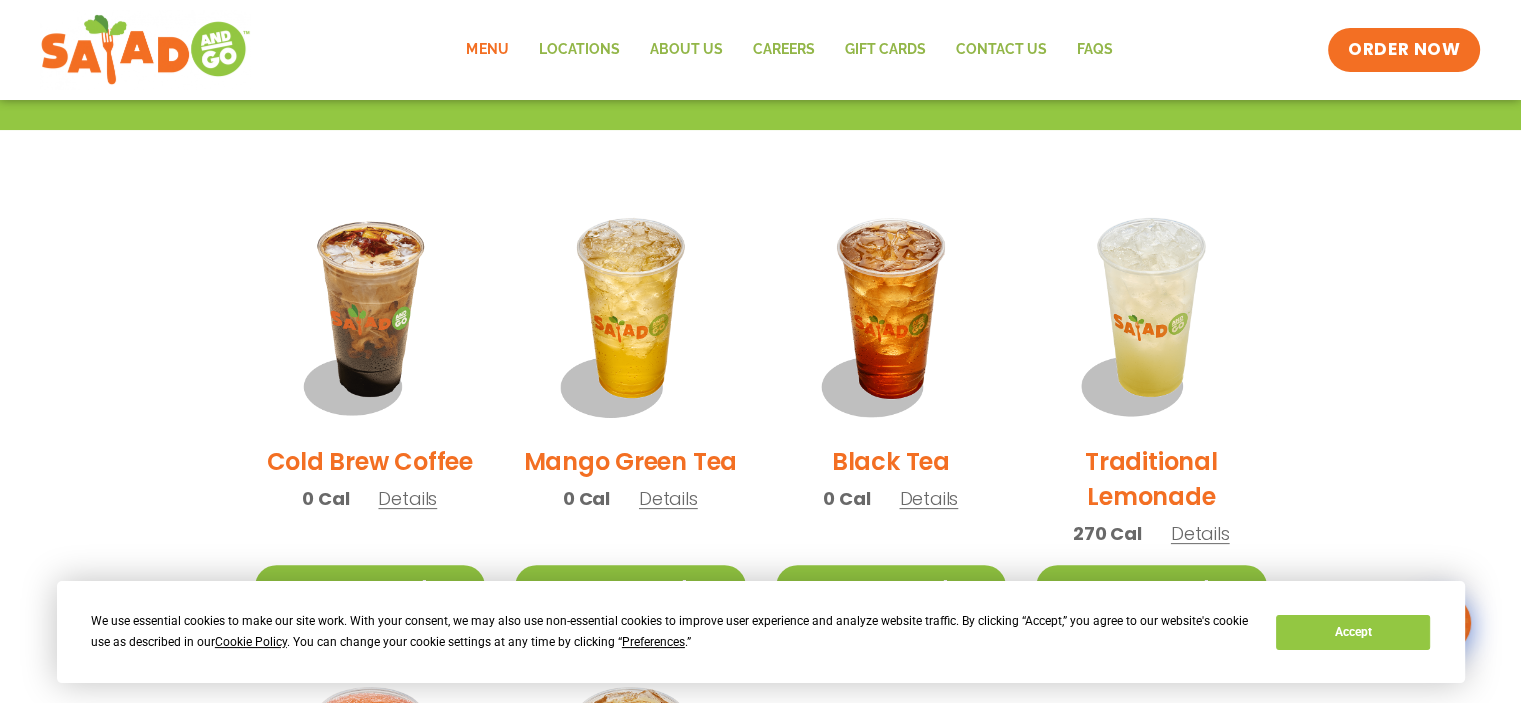 scroll, scrollTop: 0, scrollLeft: 0, axis: both 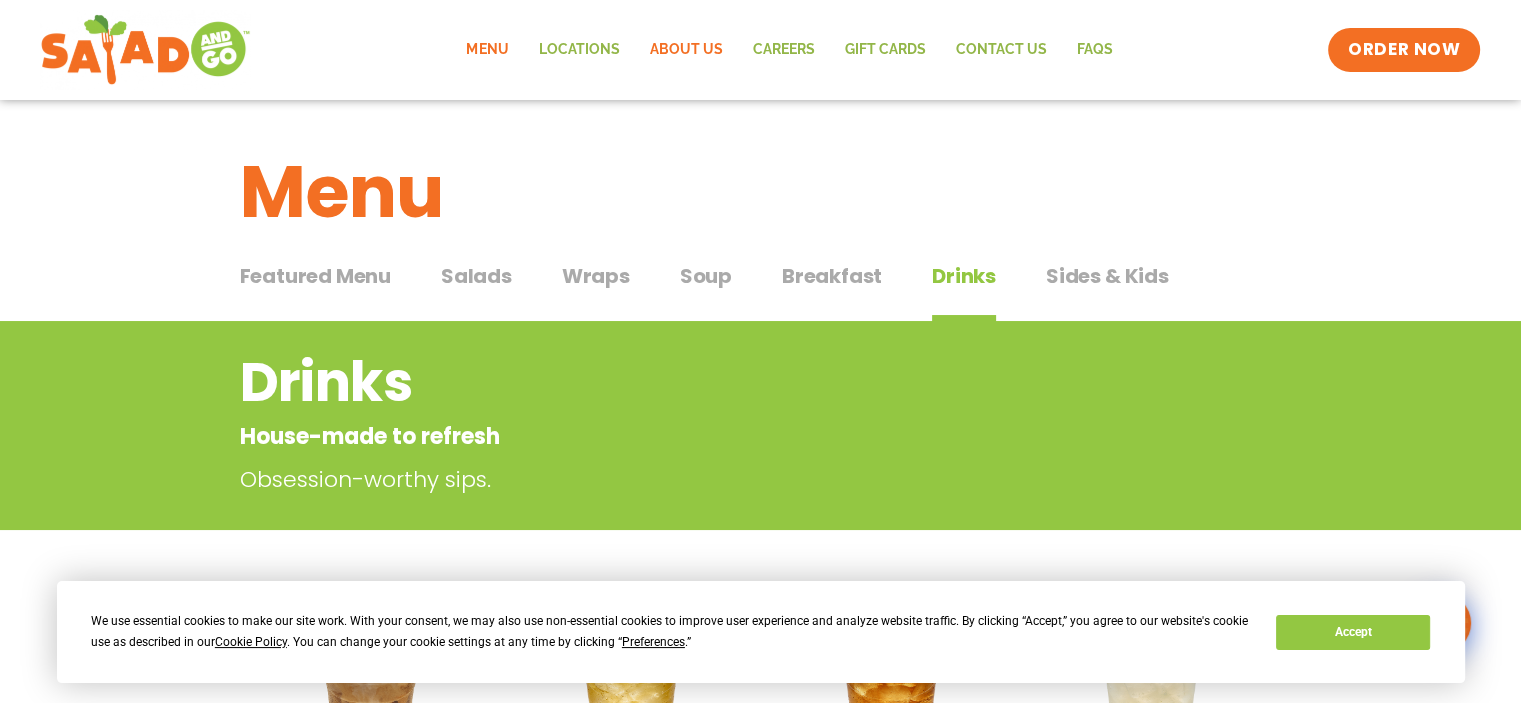 click on "About Us" 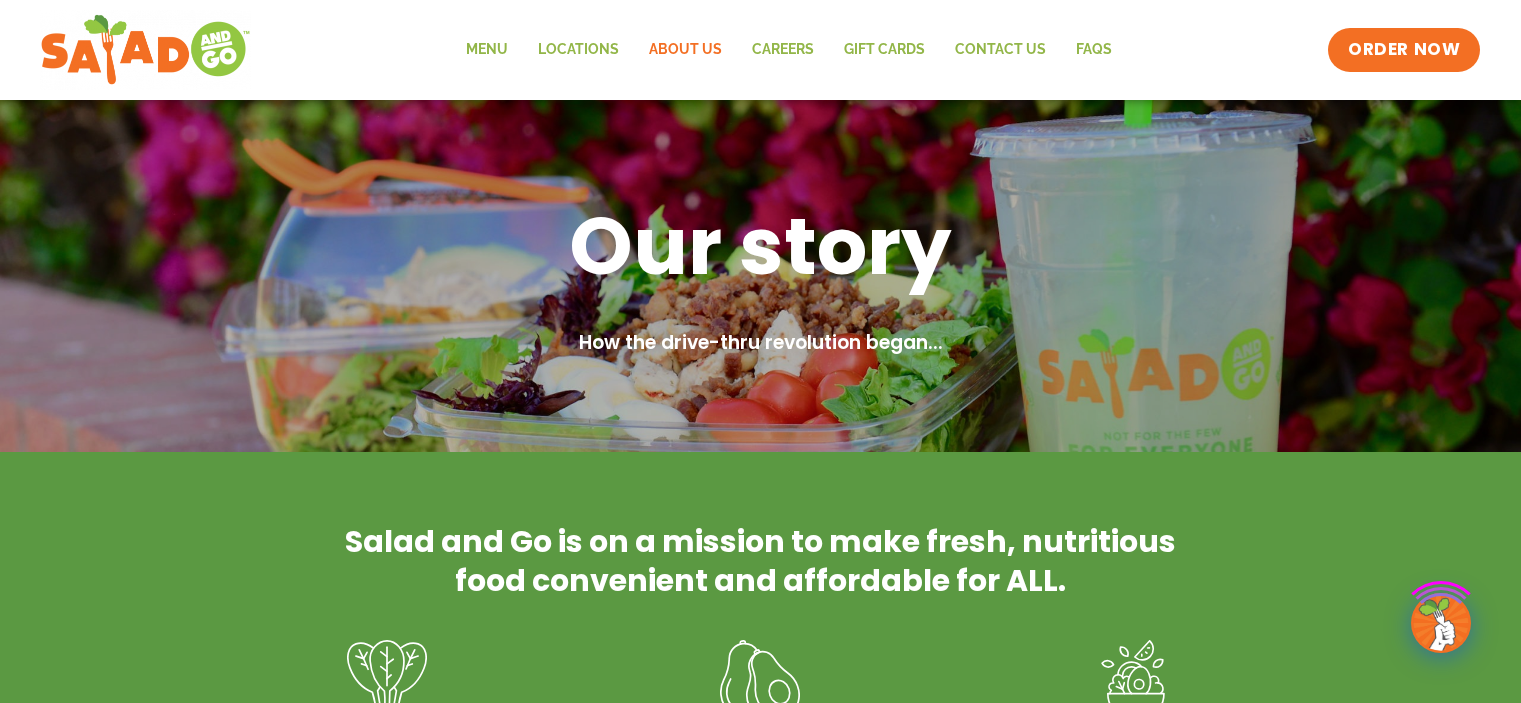 scroll, scrollTop: 0, scrollLeft: 0, axis: both 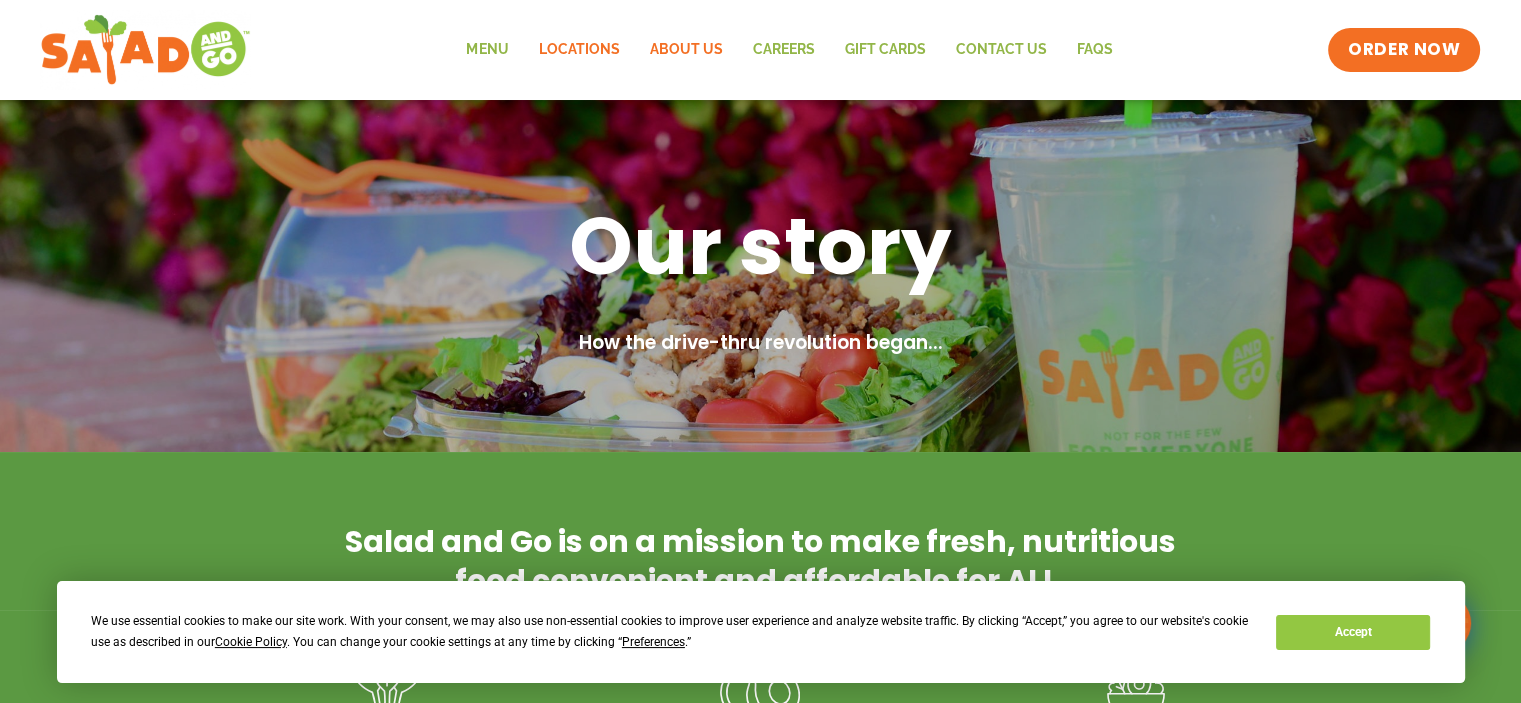 click on "Locations" 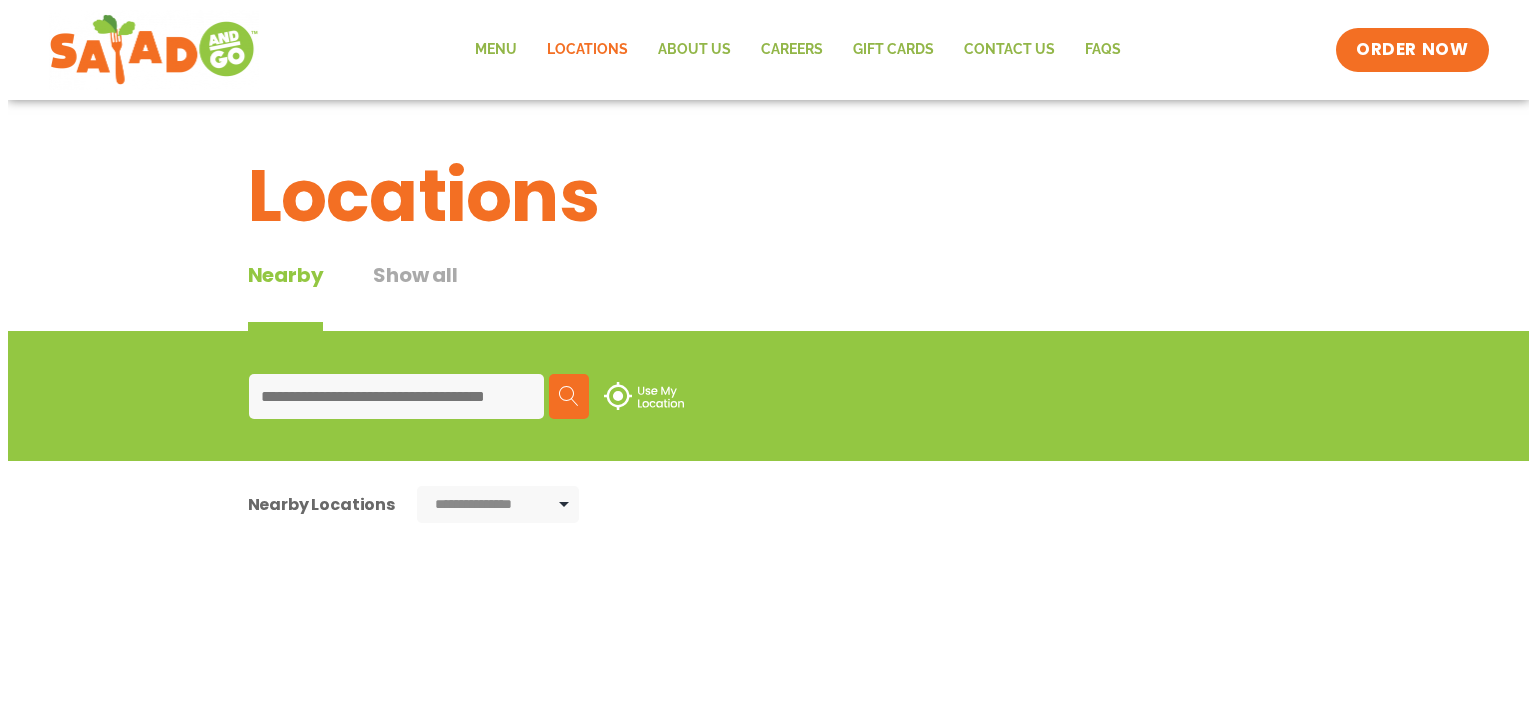 scroll, scrollTop: 0, scrollLeft: 0, axis: both 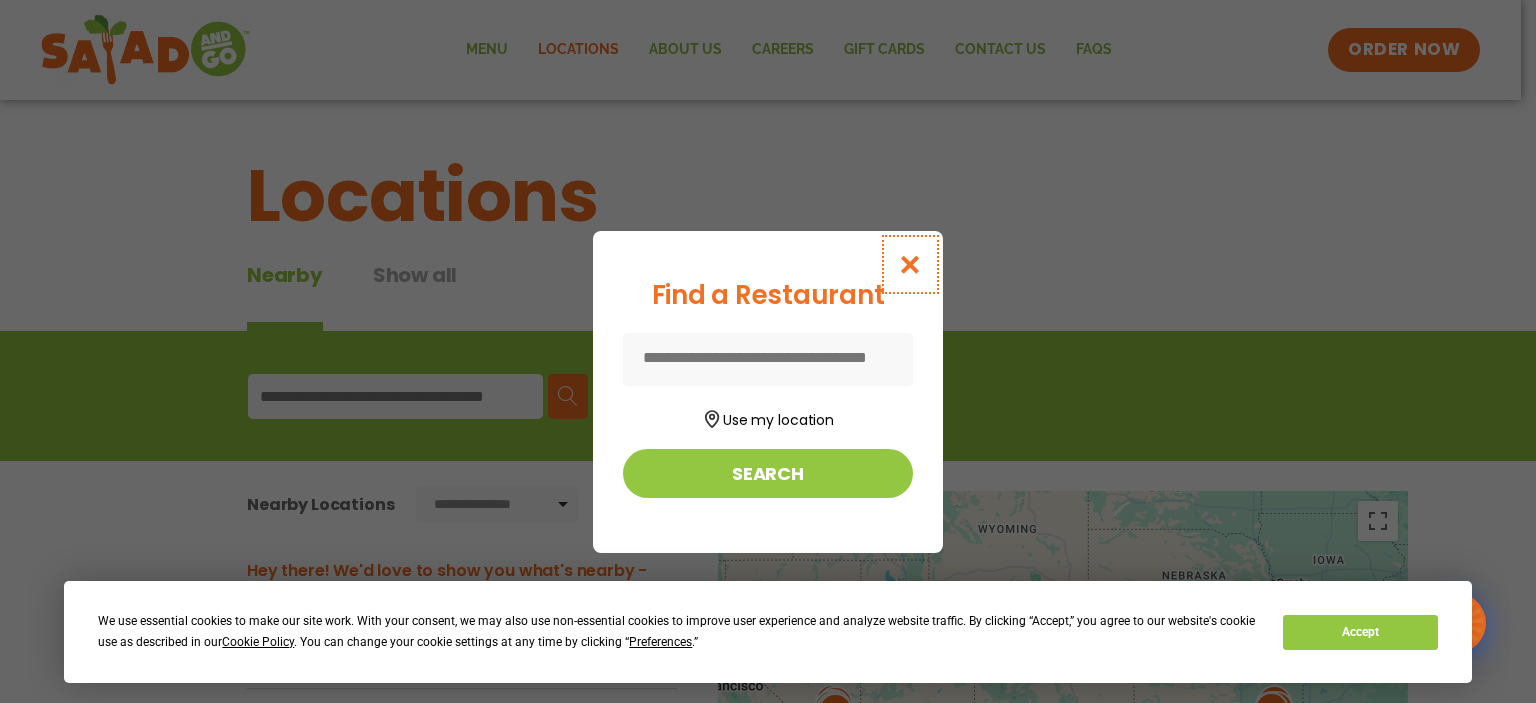 click at bounding box center (910, 264) 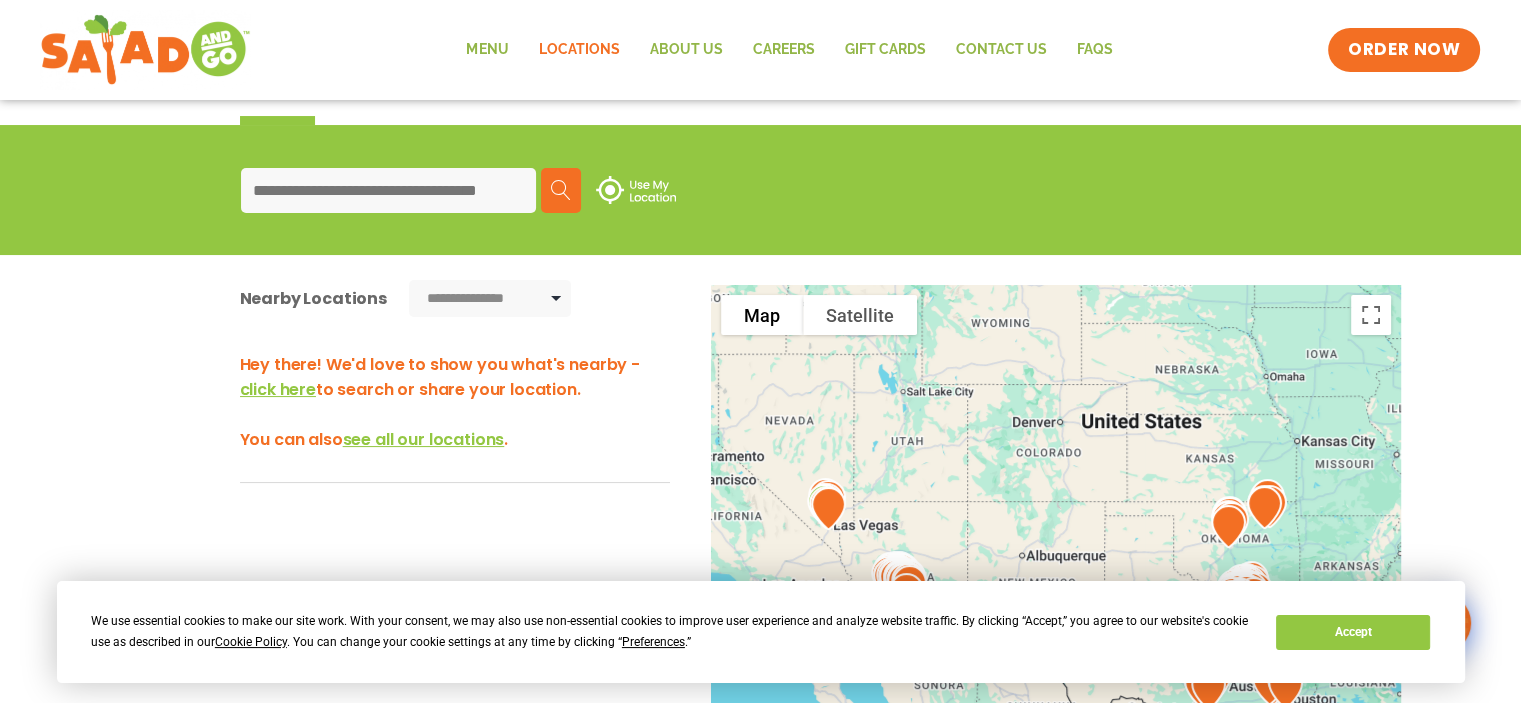 scroll, scrollTop: 200, scrollLeft: 0, axis: vertical 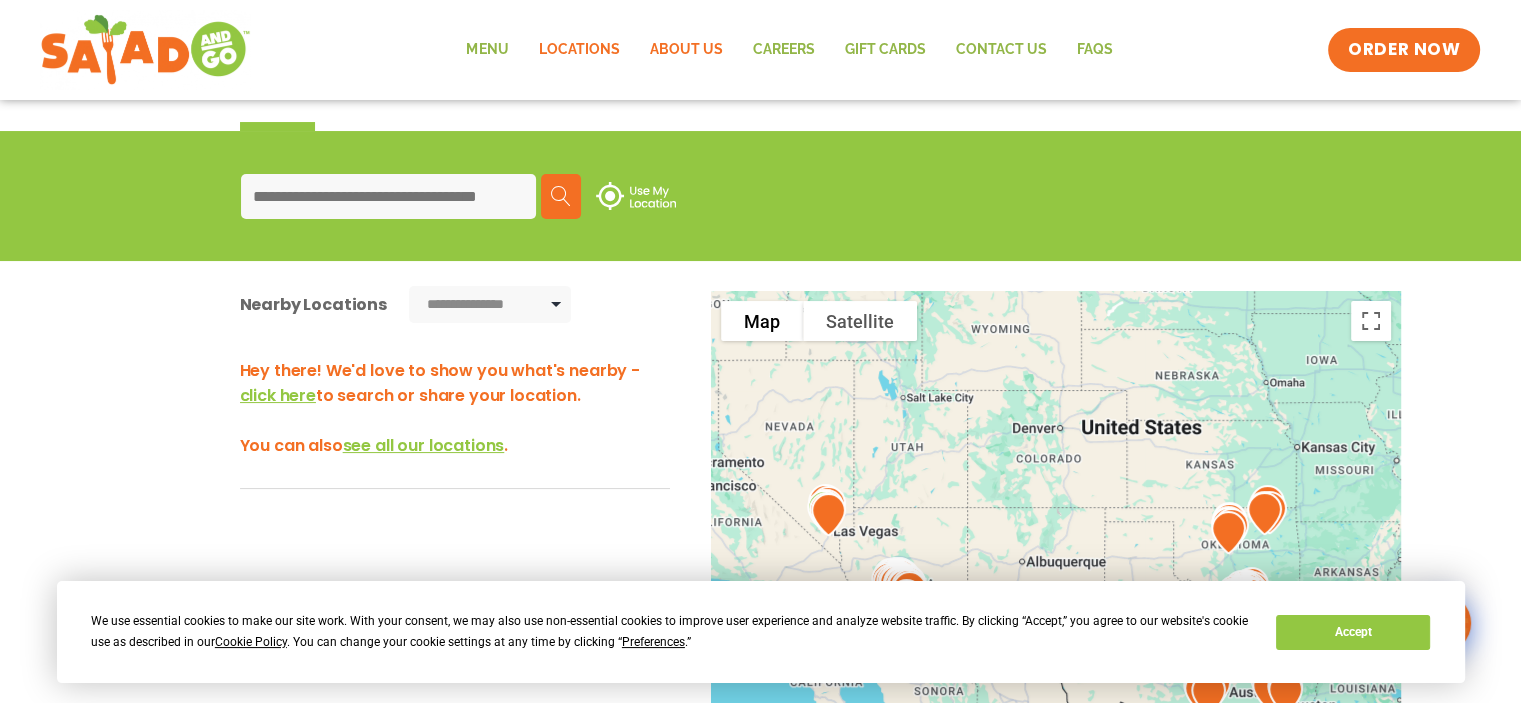 click on "About Us" 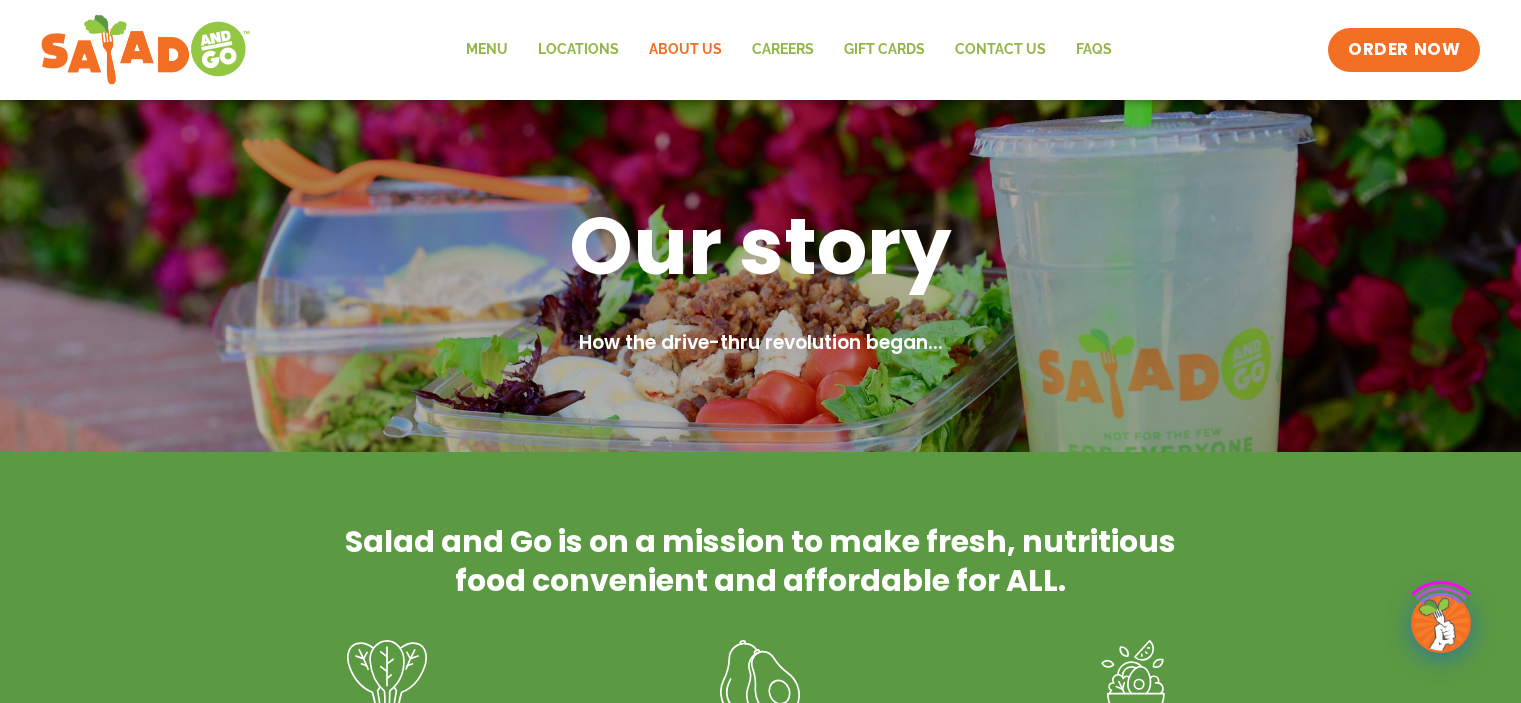 scroll, scrollTop: 0, scrollLeft: 0, axis: both 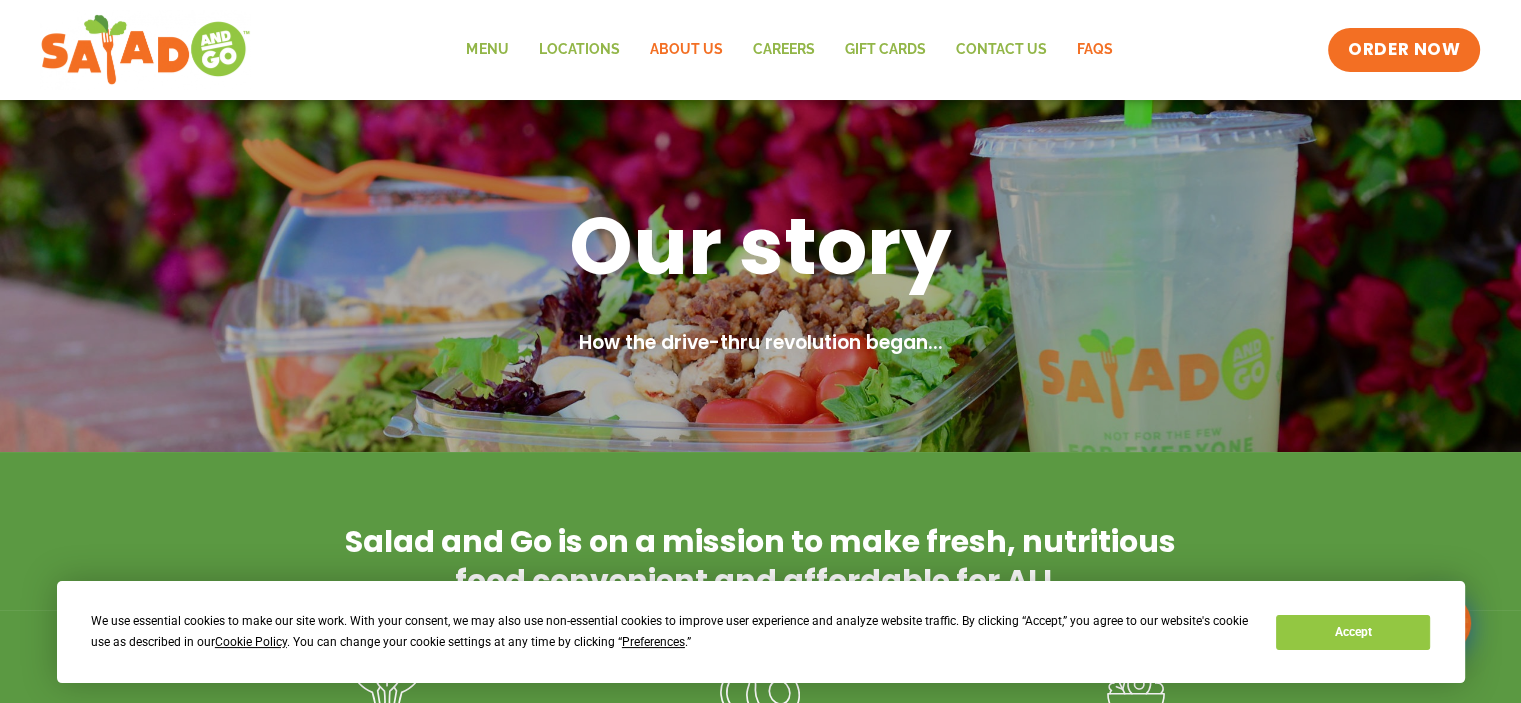 click on "FAQs" 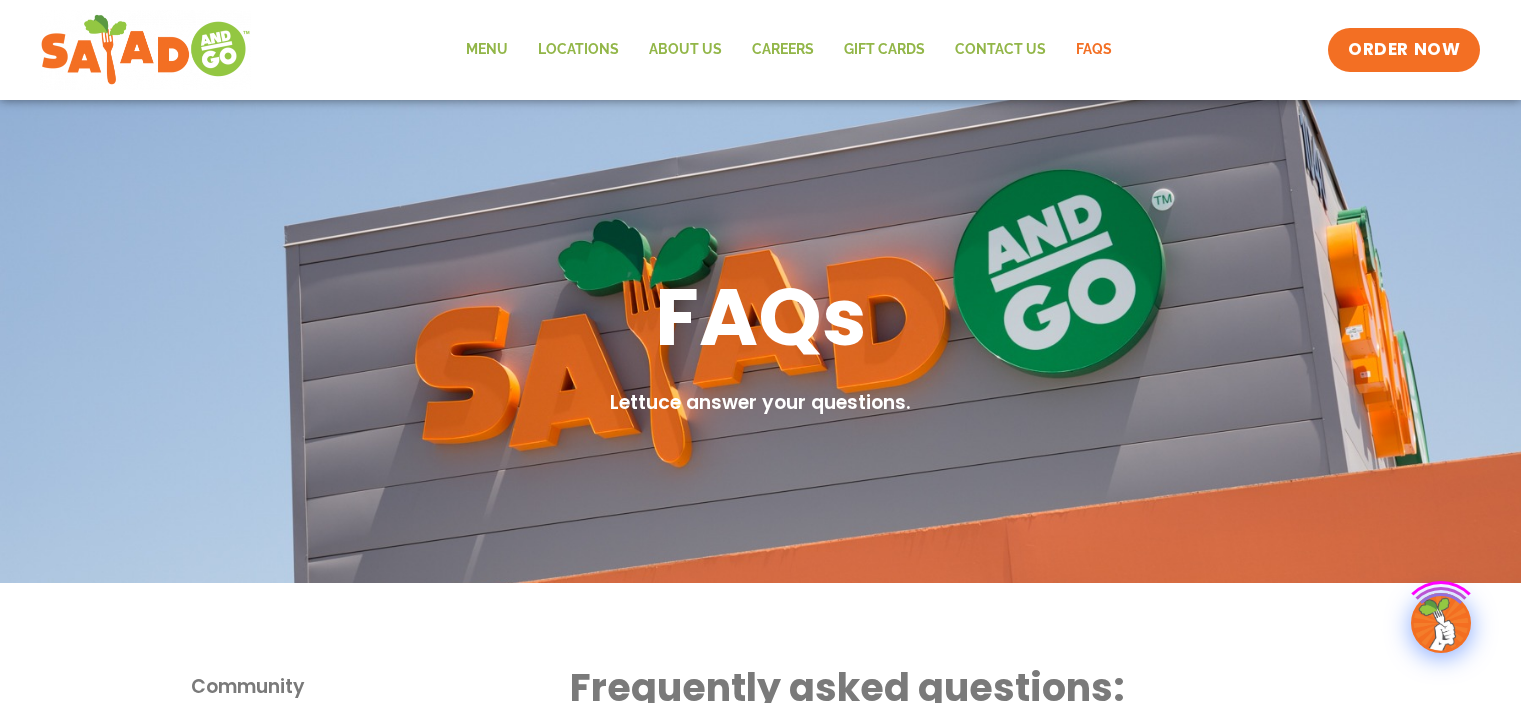 scroll, scrollTop: 0, scrollLeft: 0, axis: both 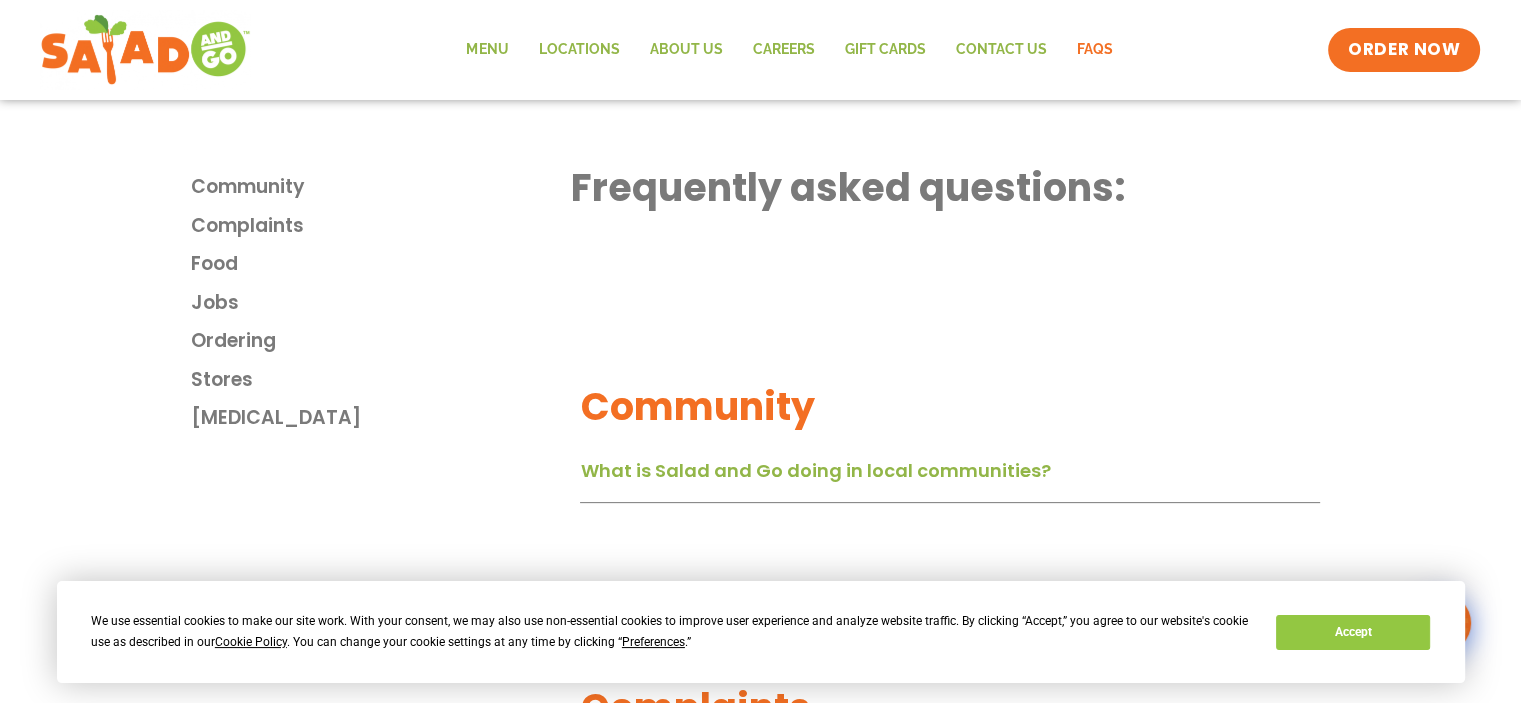 click on "Community" at bounding box center (248, 187) 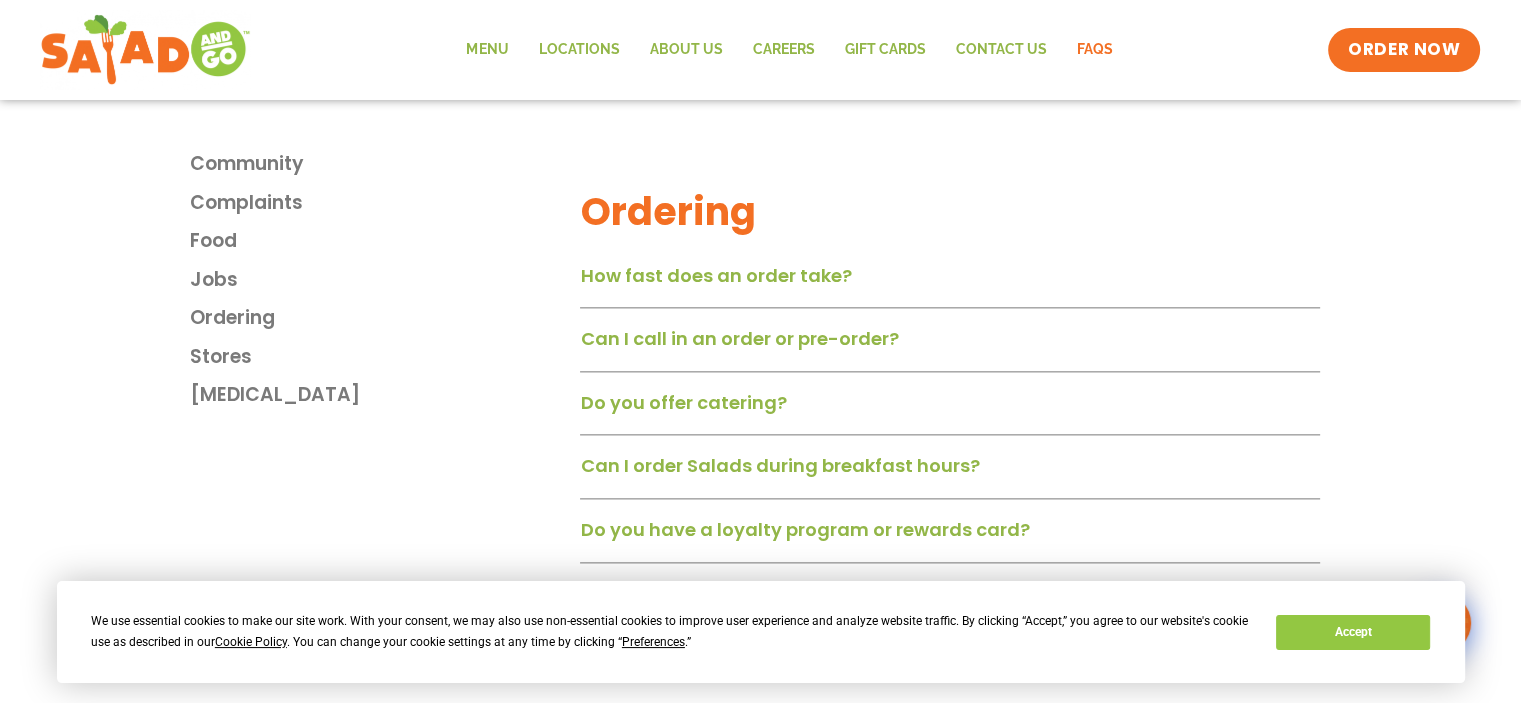 scroll, scrollTop: 2442, scrollLeft: 0, axis: vertical 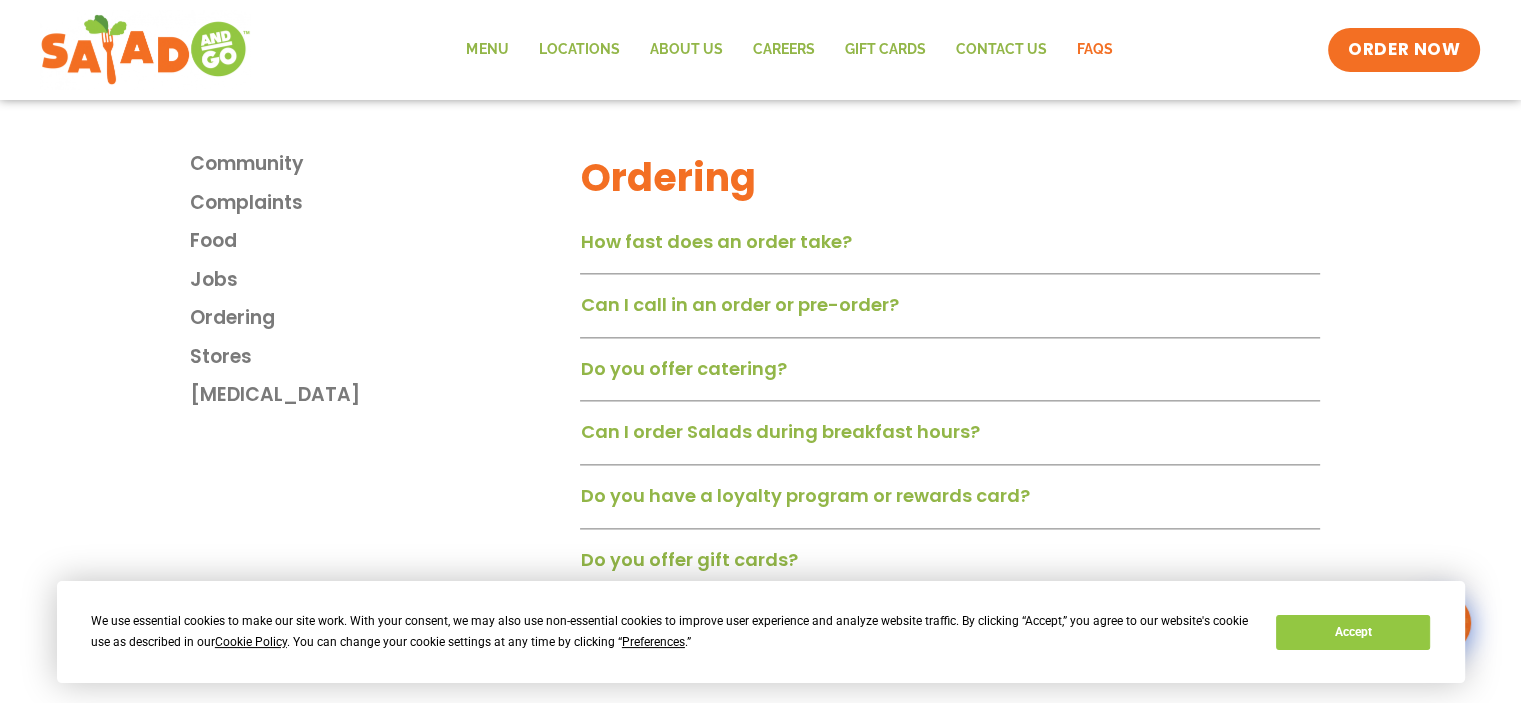 click on "Do you have a loyalty program or rewards card?" at bounding box center [804, 495] 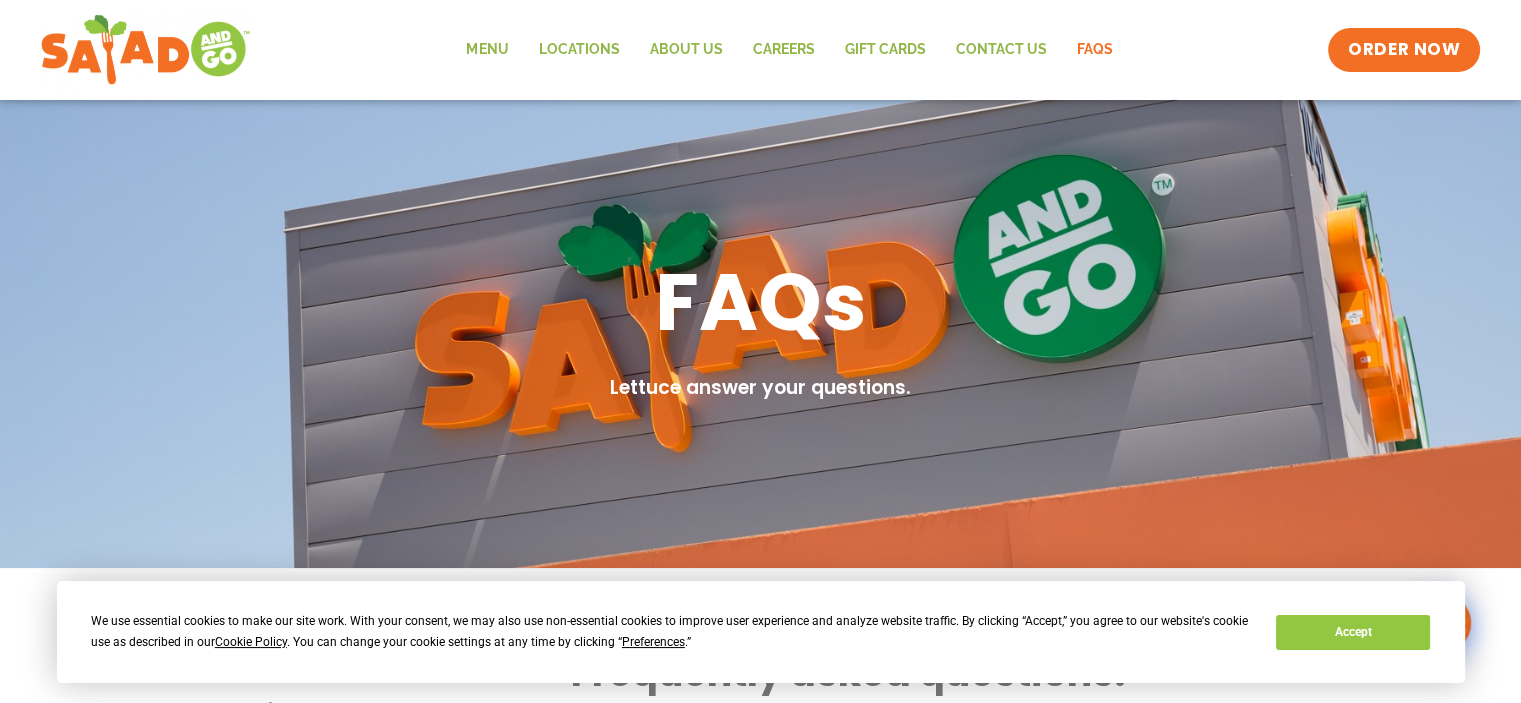 scroll, scrollTop: 0, scrollLeft: 0, axis: both 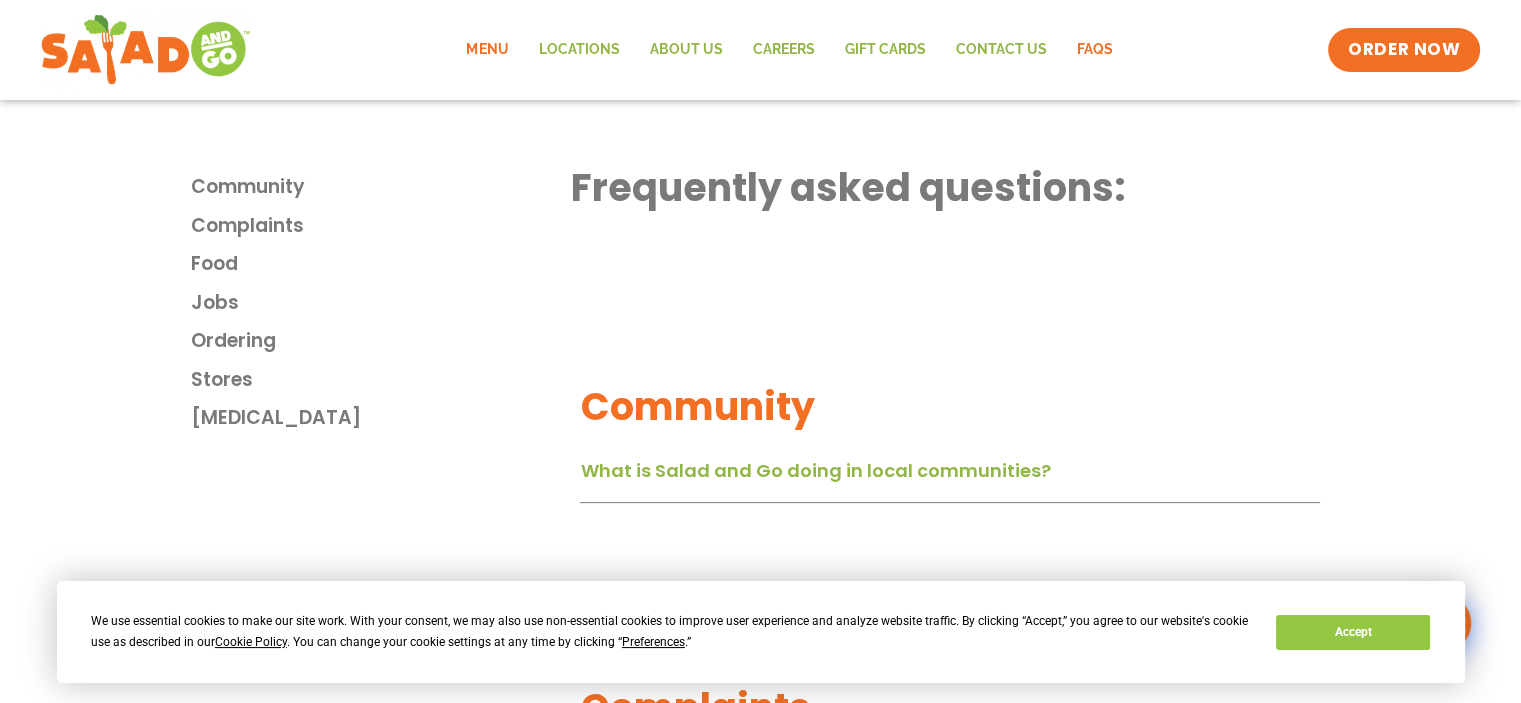 click on "Menu" 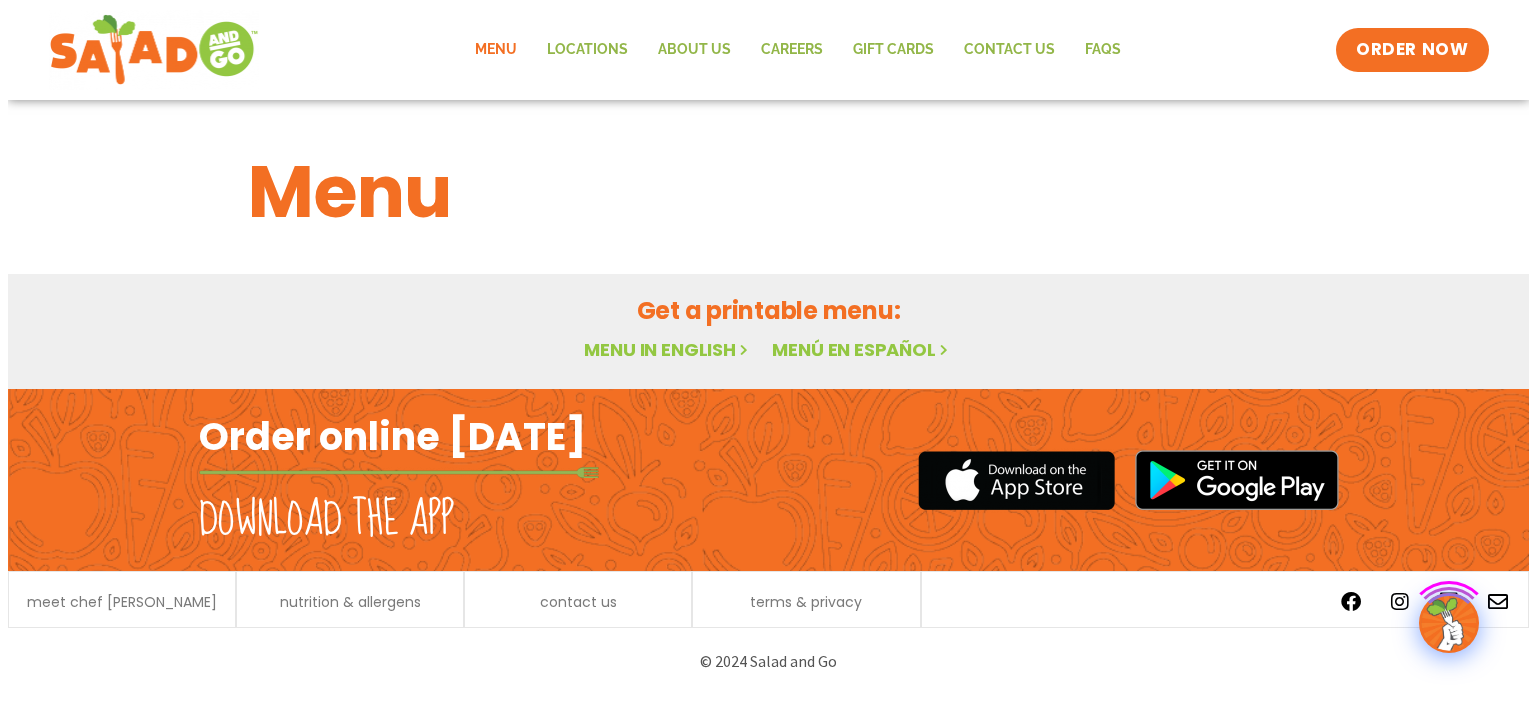 scroll, scrollTop: 0, scrollLeft: 0, axis: both 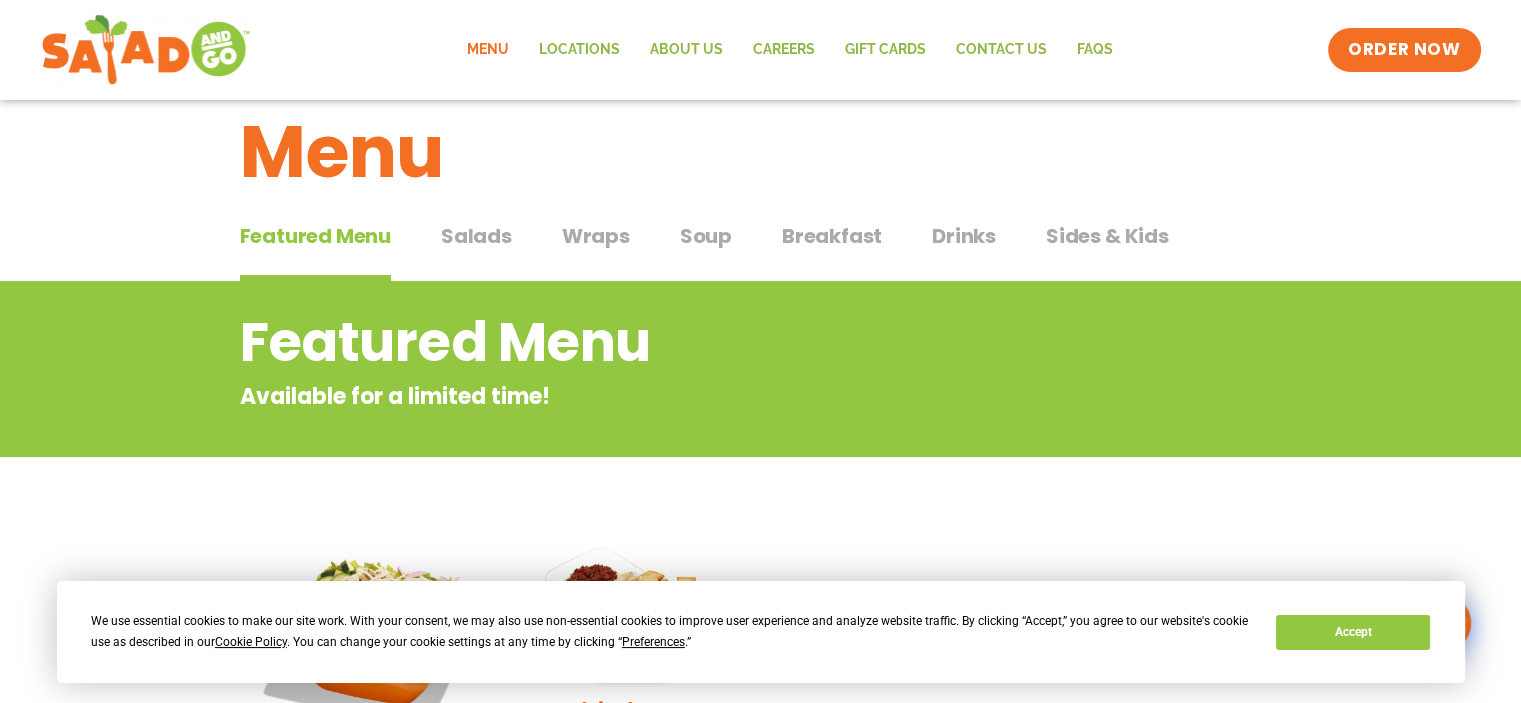 click on "Salads" at bounding box center (476, 236) 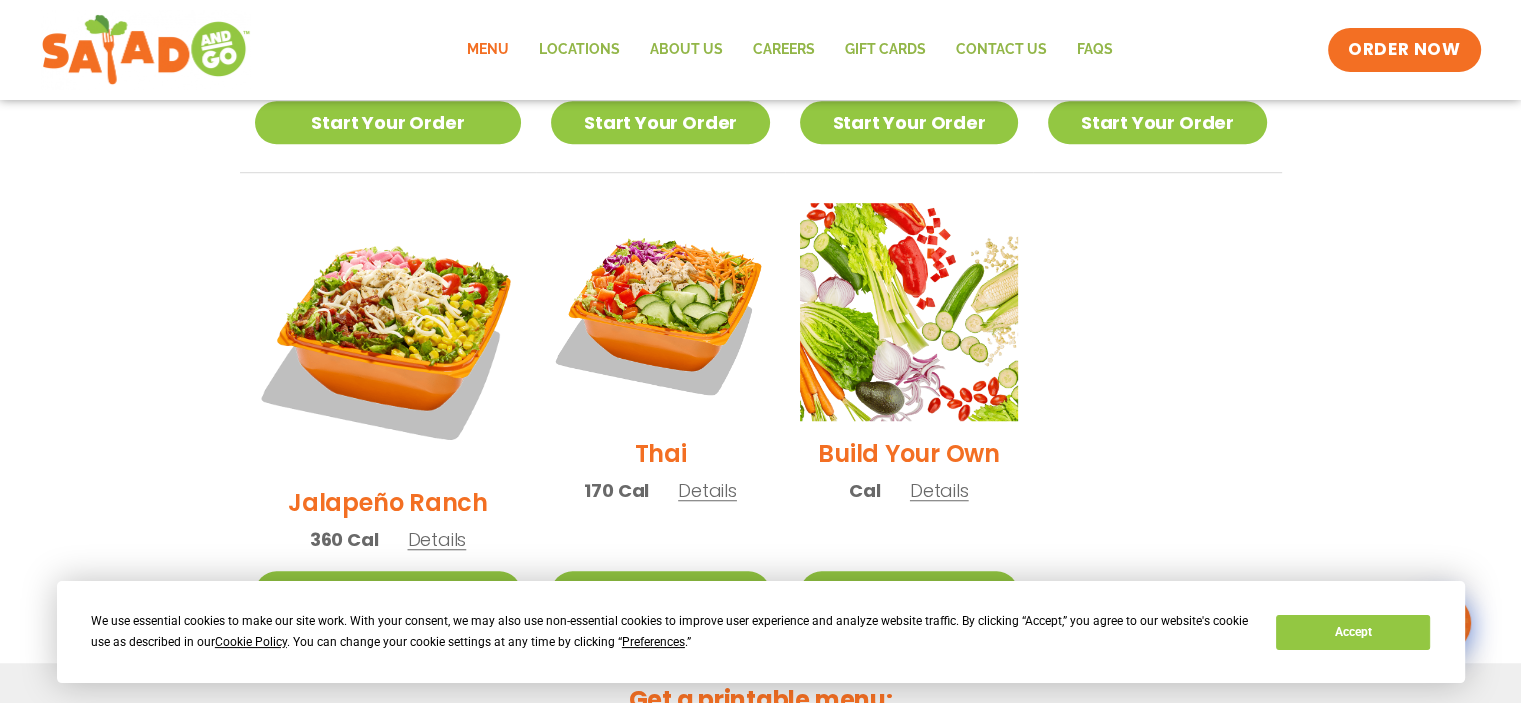 scroll, scrollTop: 1005, scrollLeft: 0, axis: vertical 